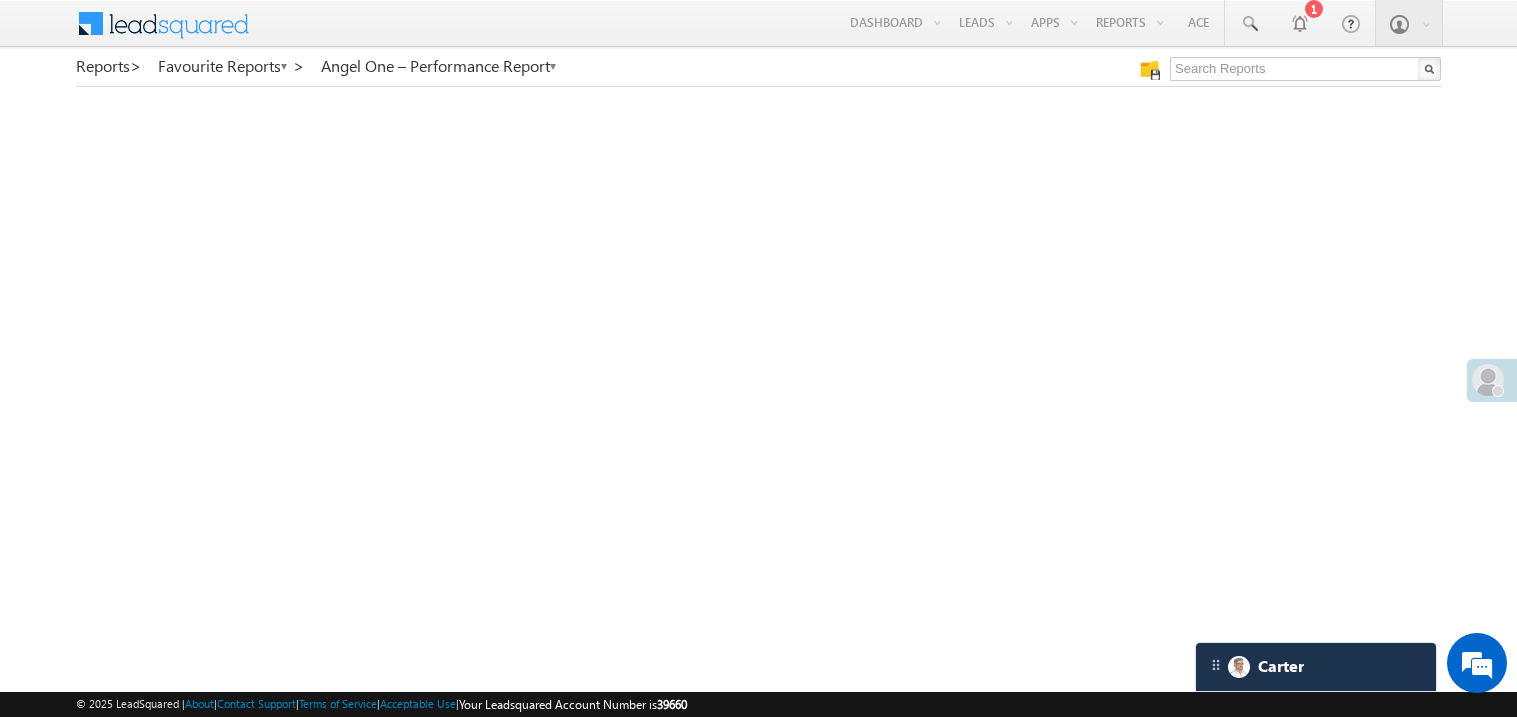scroll, scrollTop: 0, scrollLeft: 0, axis: both 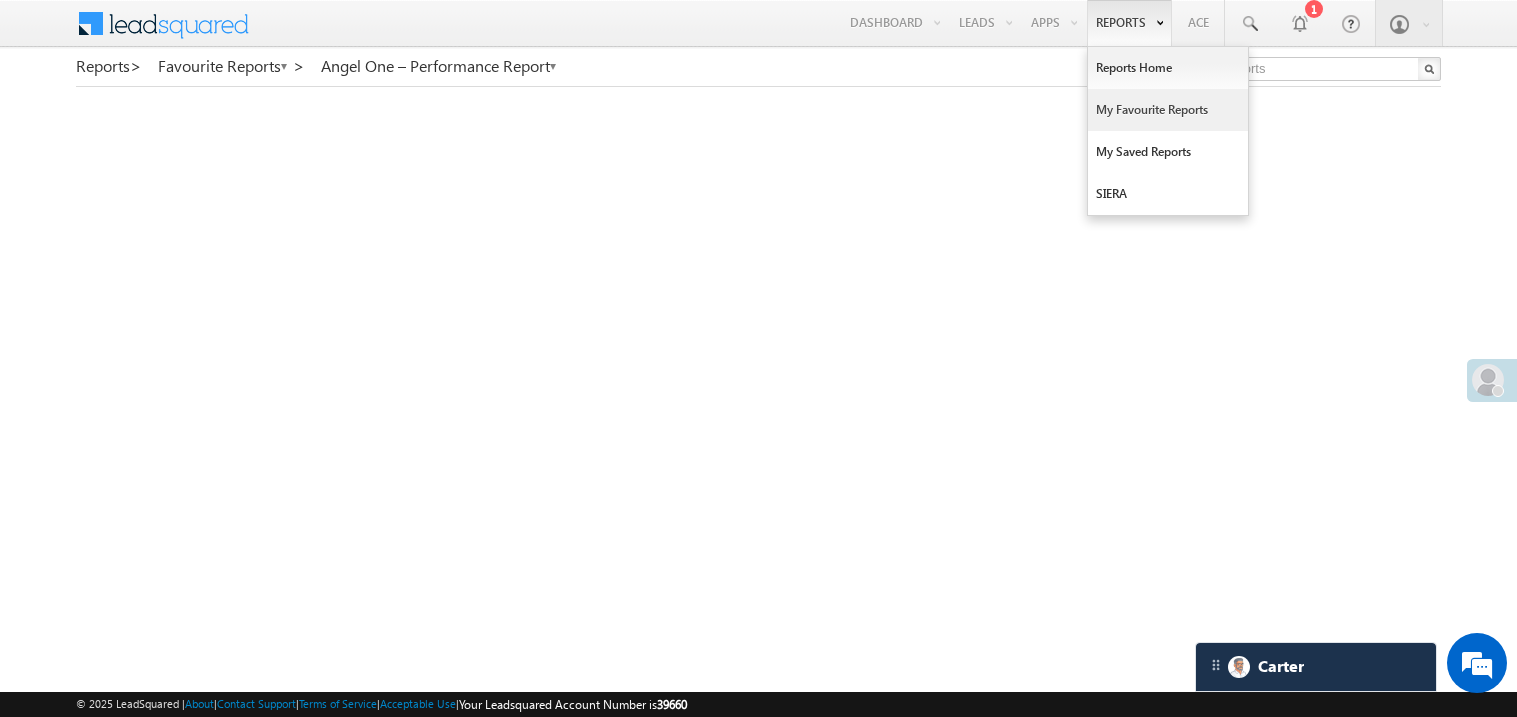 click on "My Favourite Reports" at bounding box center [1168, 110] 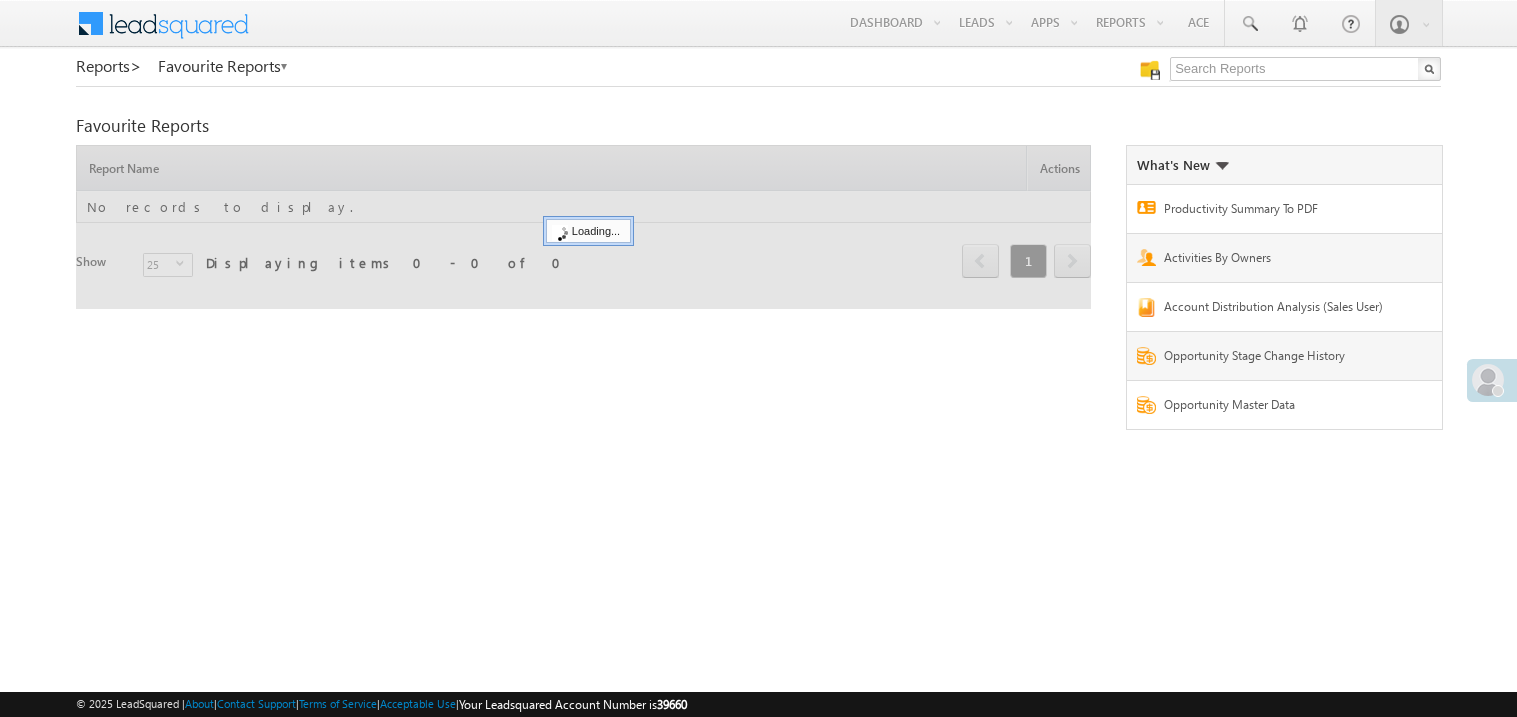 scroll, scrollTop: 0, scrollLeft: 0, axis: both 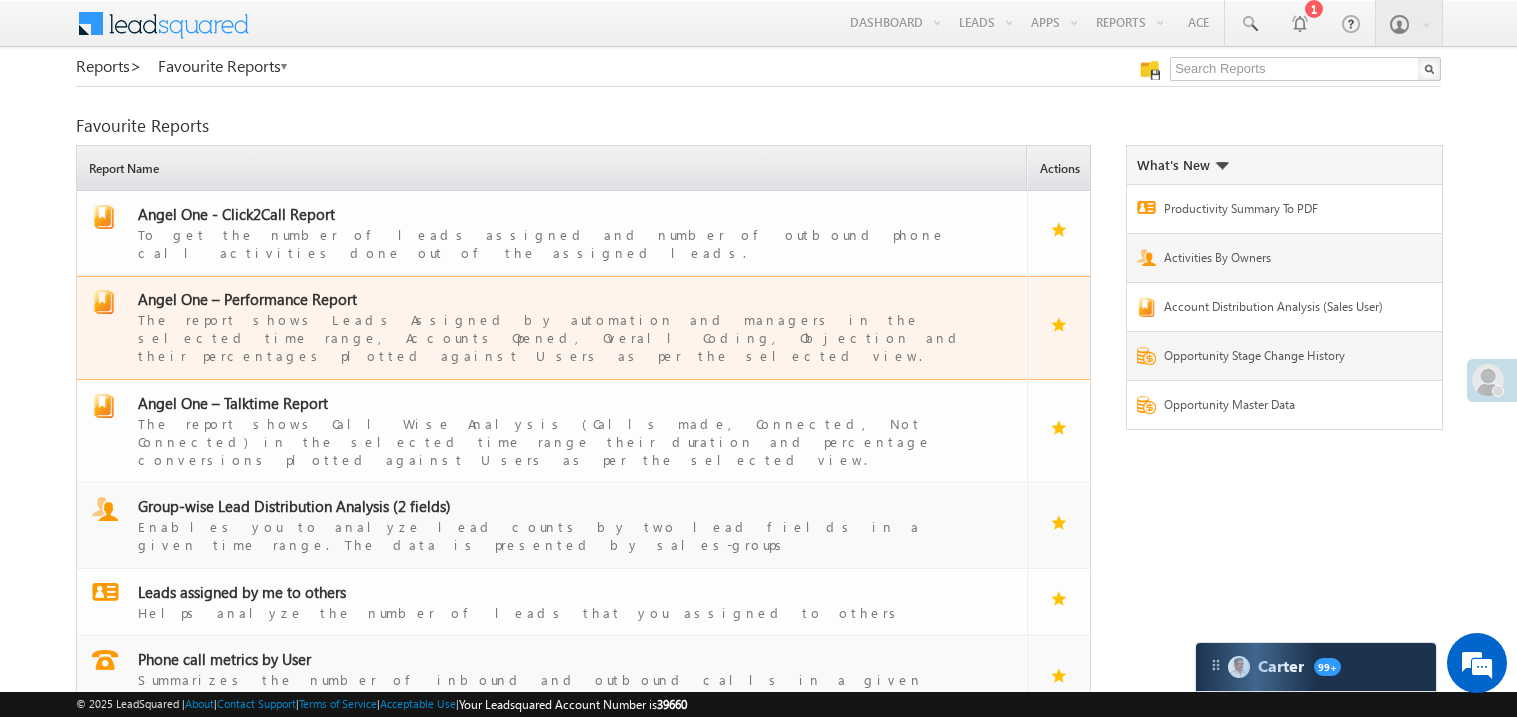 click on "Angel One – Performance Report" at bounding box center (247, 299) 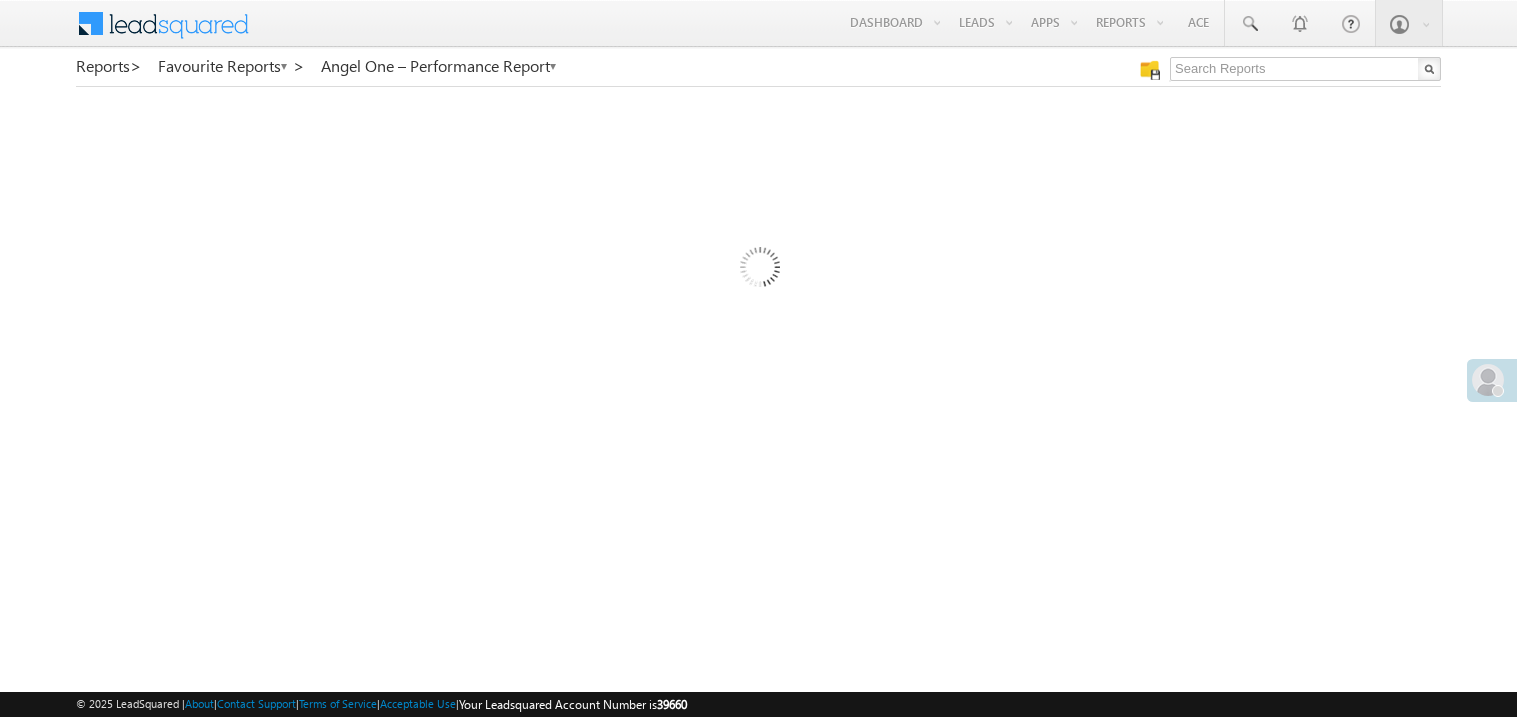 scroll, scrollTop: 0, scrollLeft: 0, axis: both 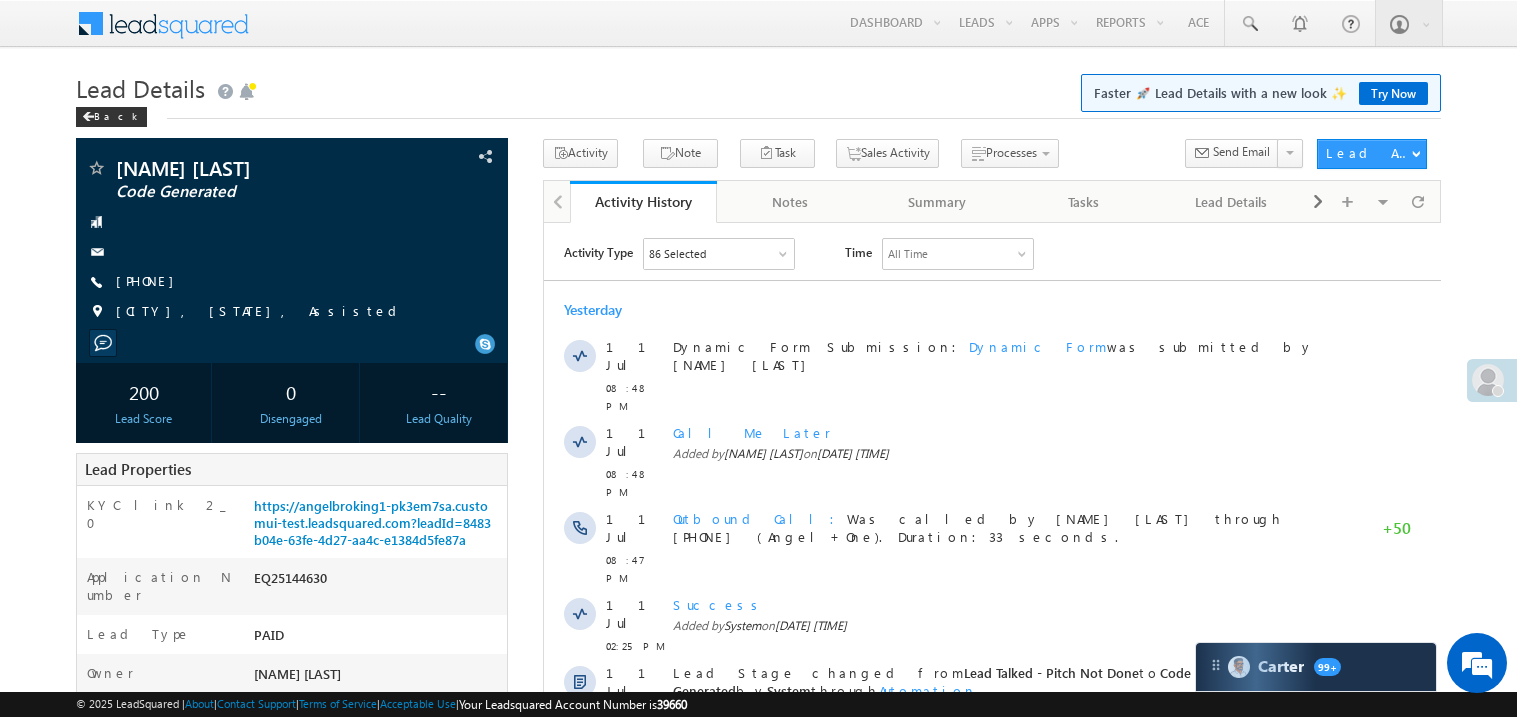 click on "Menu
[NAME] [LAST]
[LAST] . [NAME]@a ngelb rokin g.com" at bounding box center (758, 793) 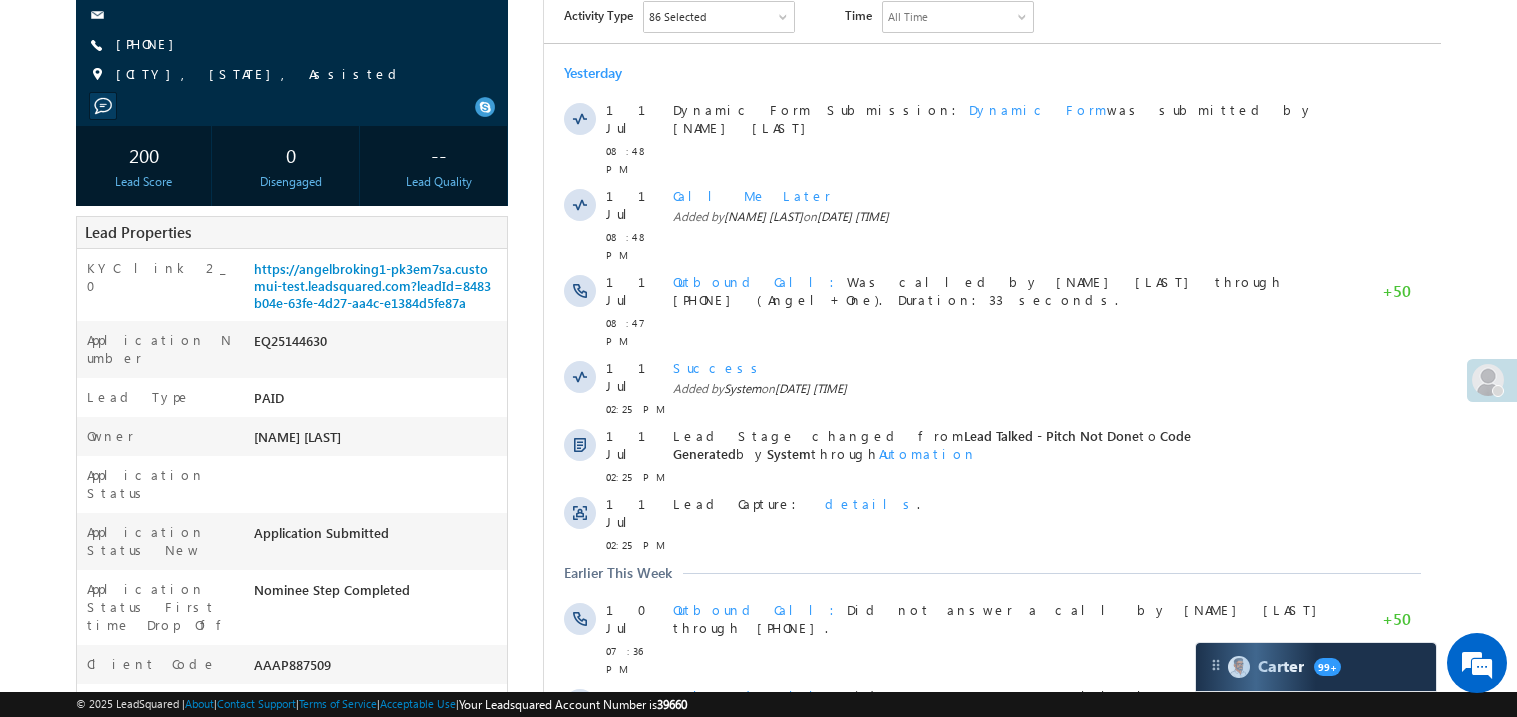 scroll, scrollTop: 239, scrollLeft: 0, axis: vertical 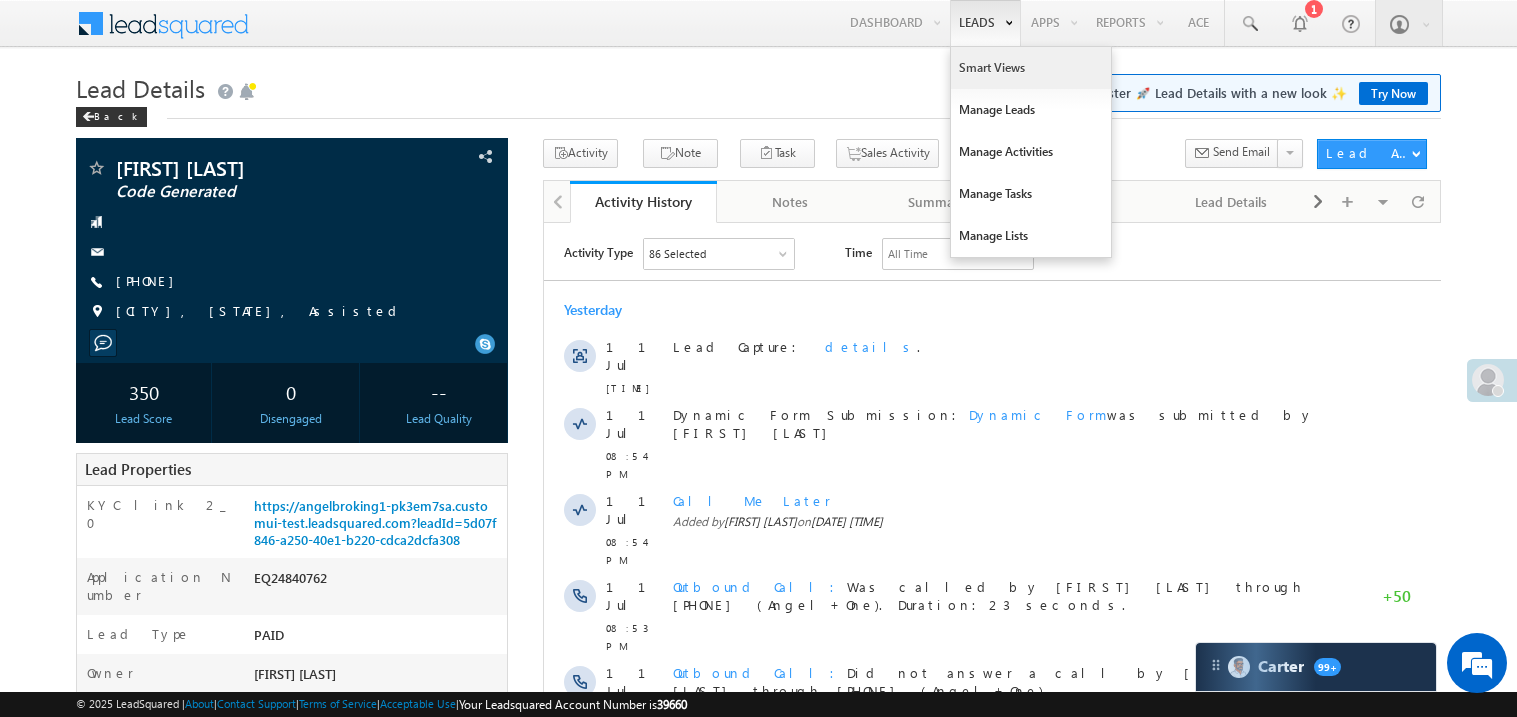 click on "Smart Views" at bounding box center [1031, 68] 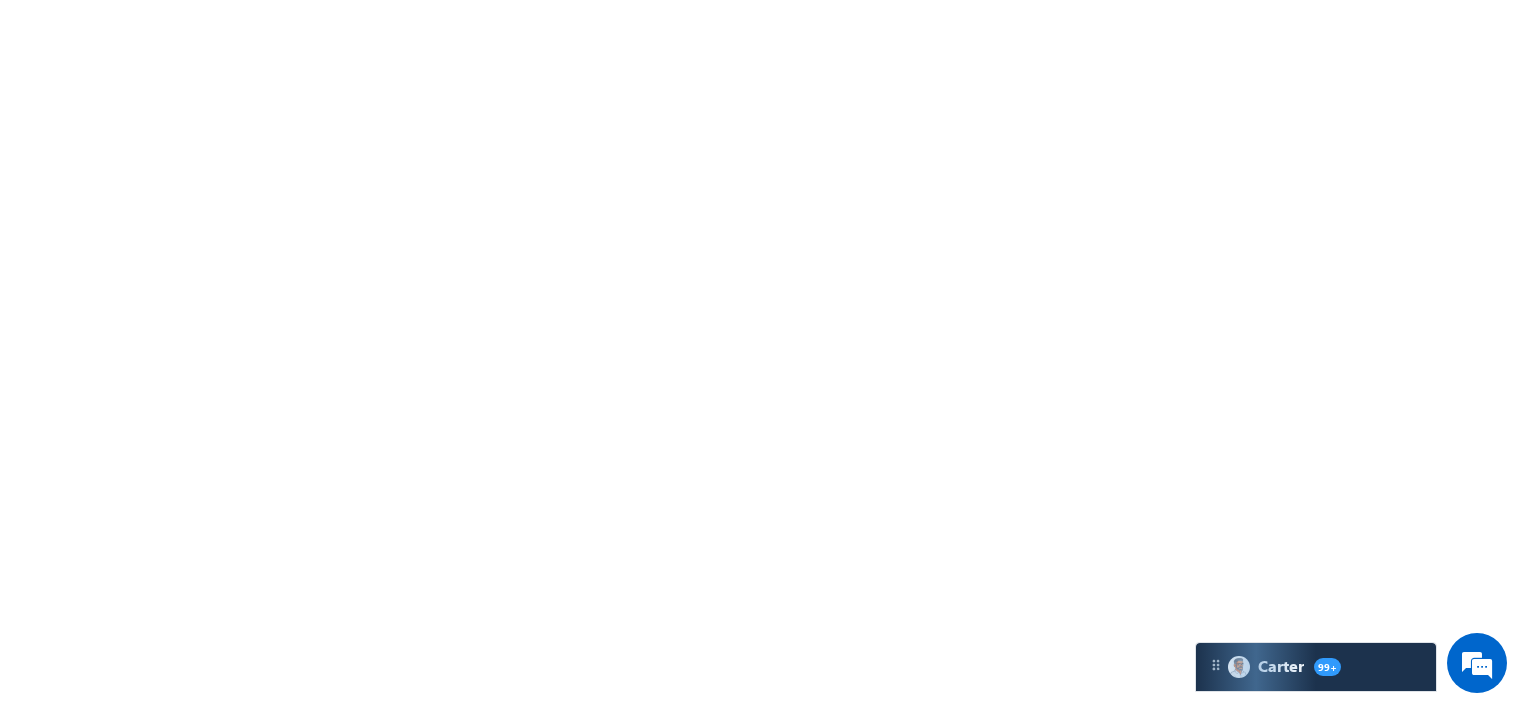 scroll, scrollTop: 0, scrollLeft: 0, axis: both 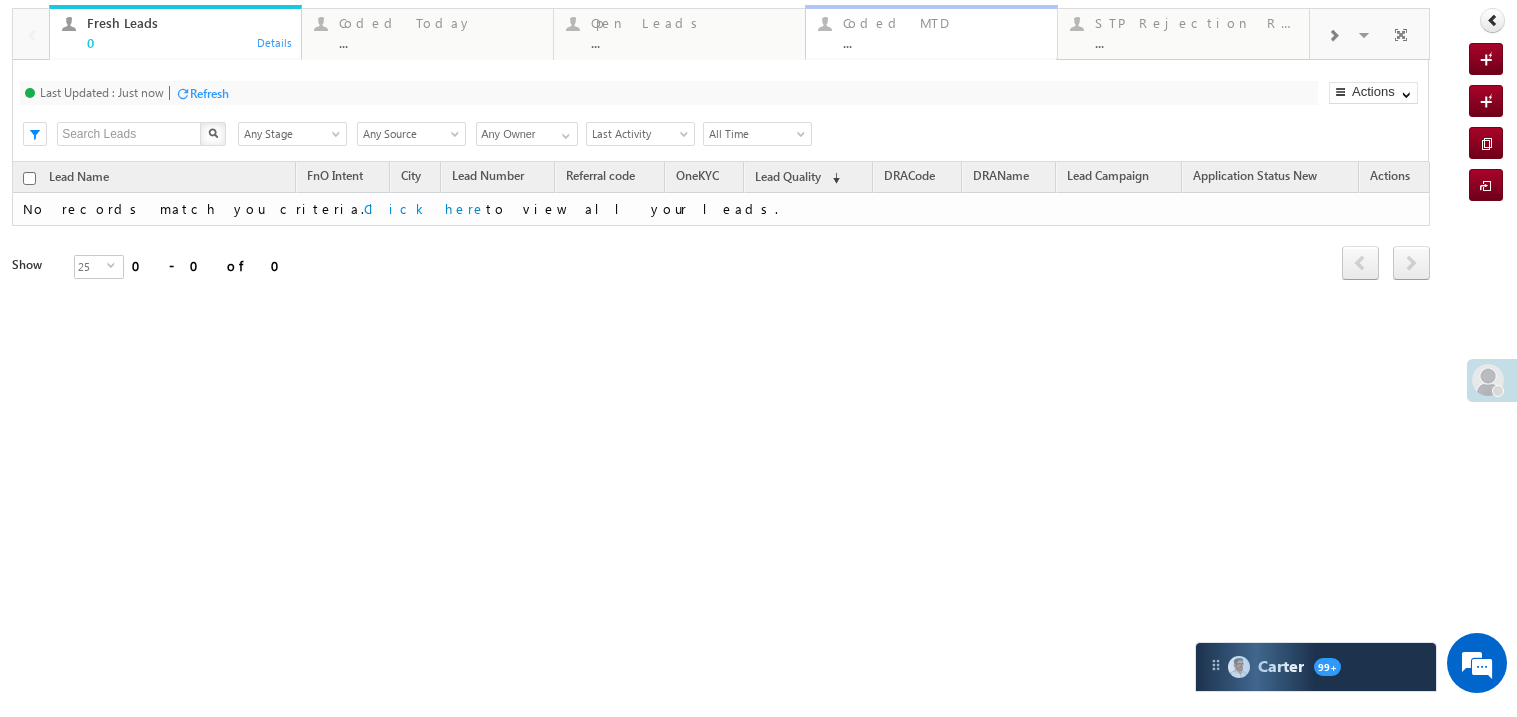 click on "..." at bounding box center (944, 42) 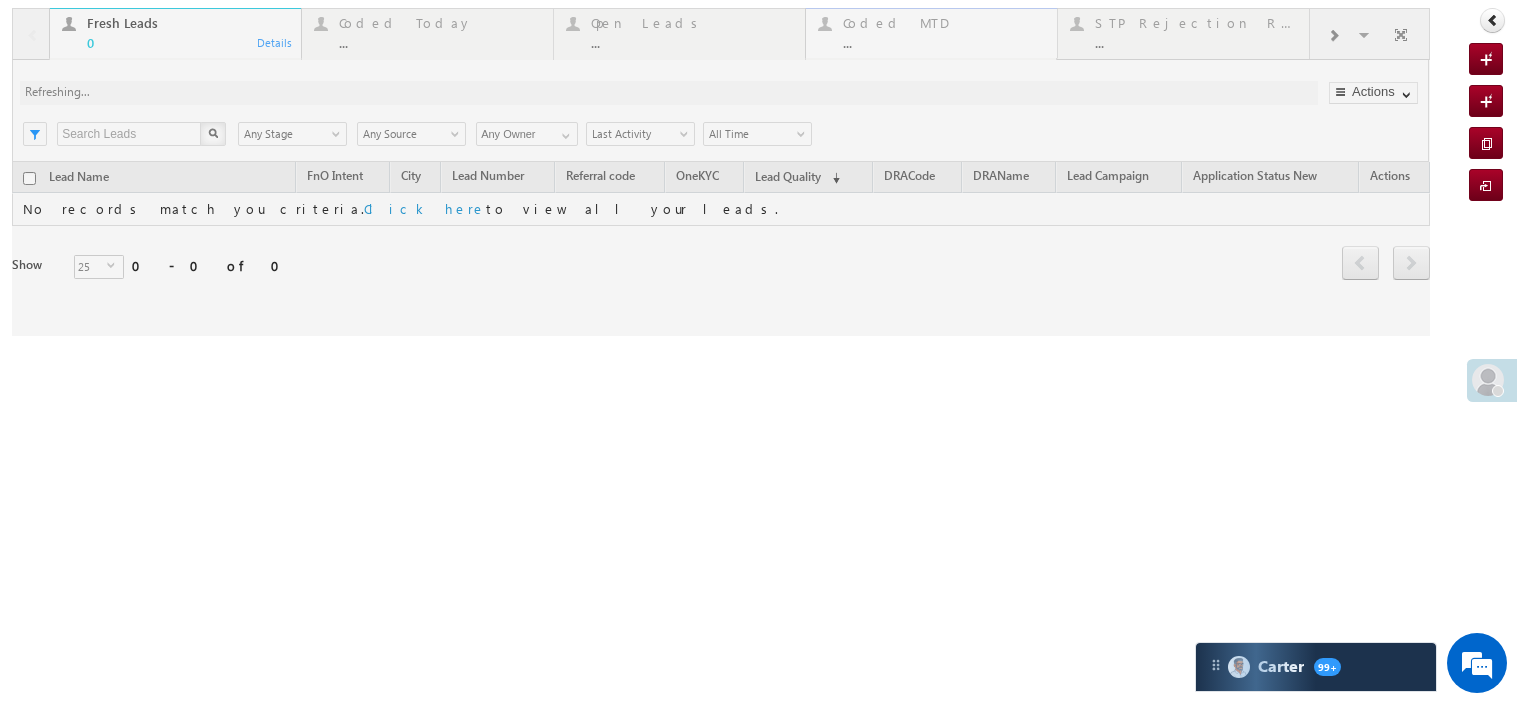 click at bounding box center [721, 172] 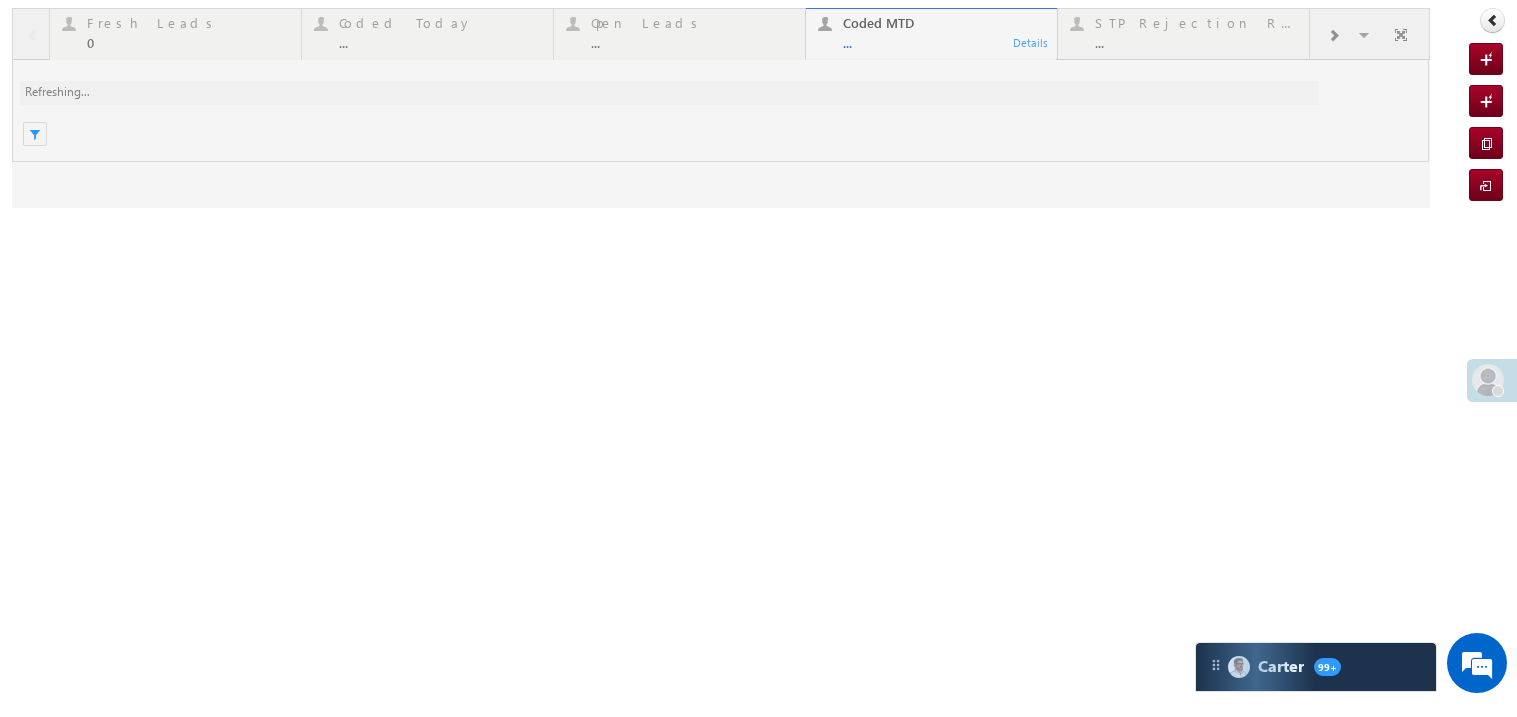 scroll, scrollTop: 0, scrollLeft: 0, axis: both 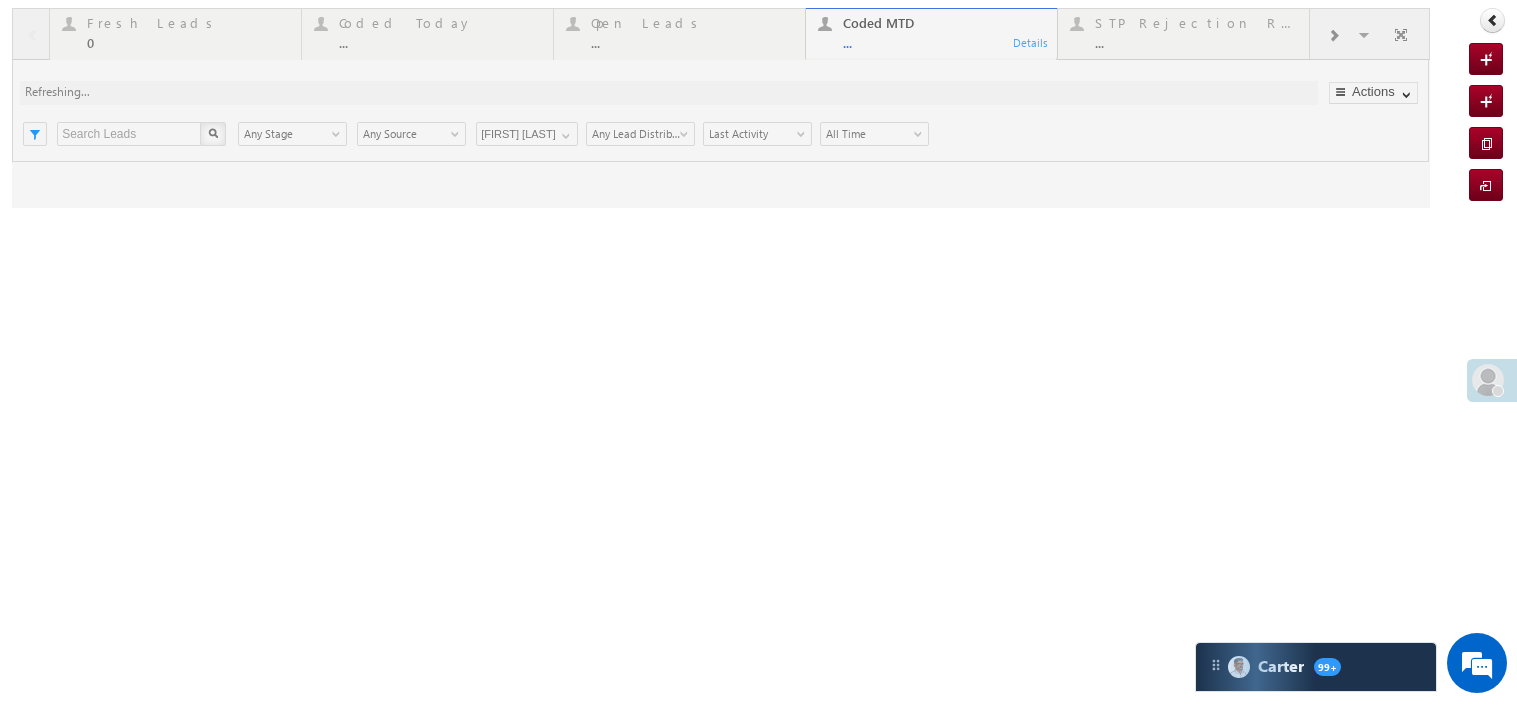 click at bounding box center (721, 108) 